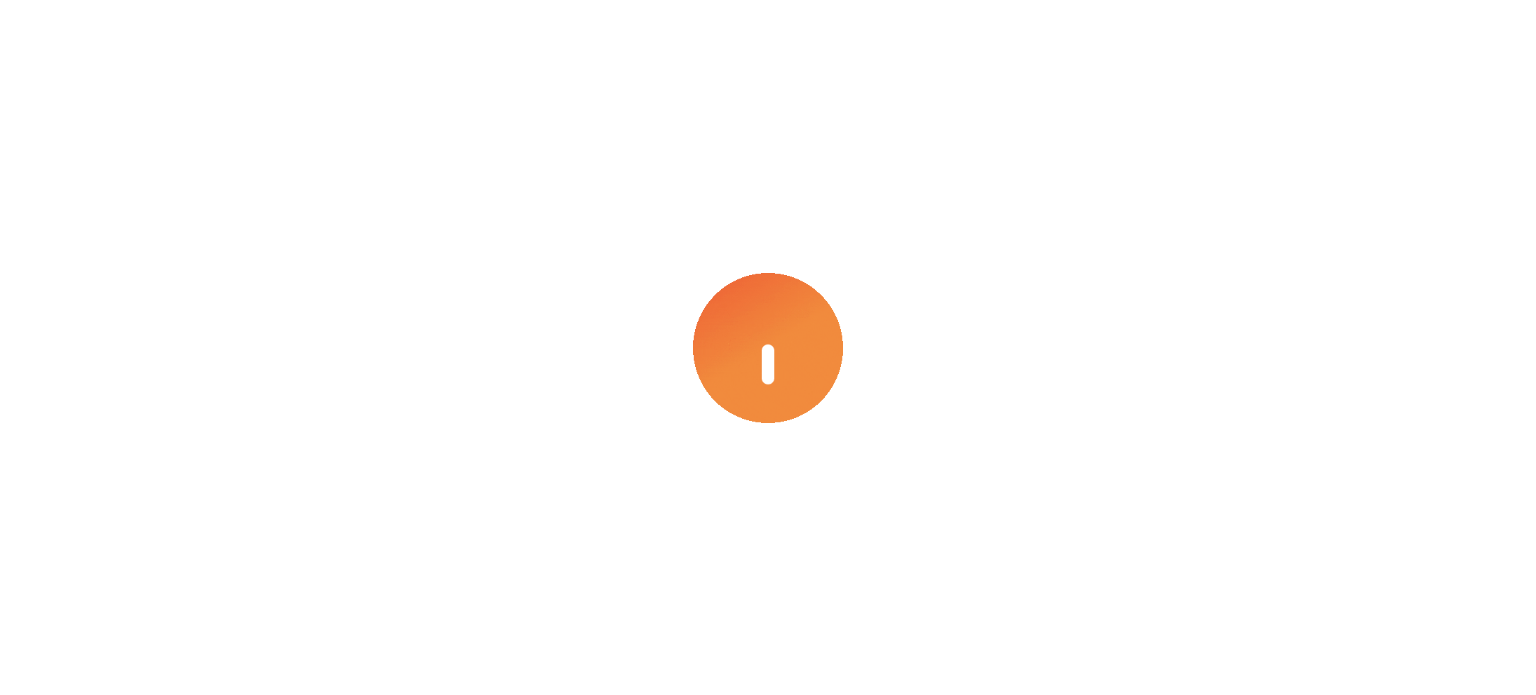 scroll, scrollTop: 0, scrollLeft: 0, axis: both 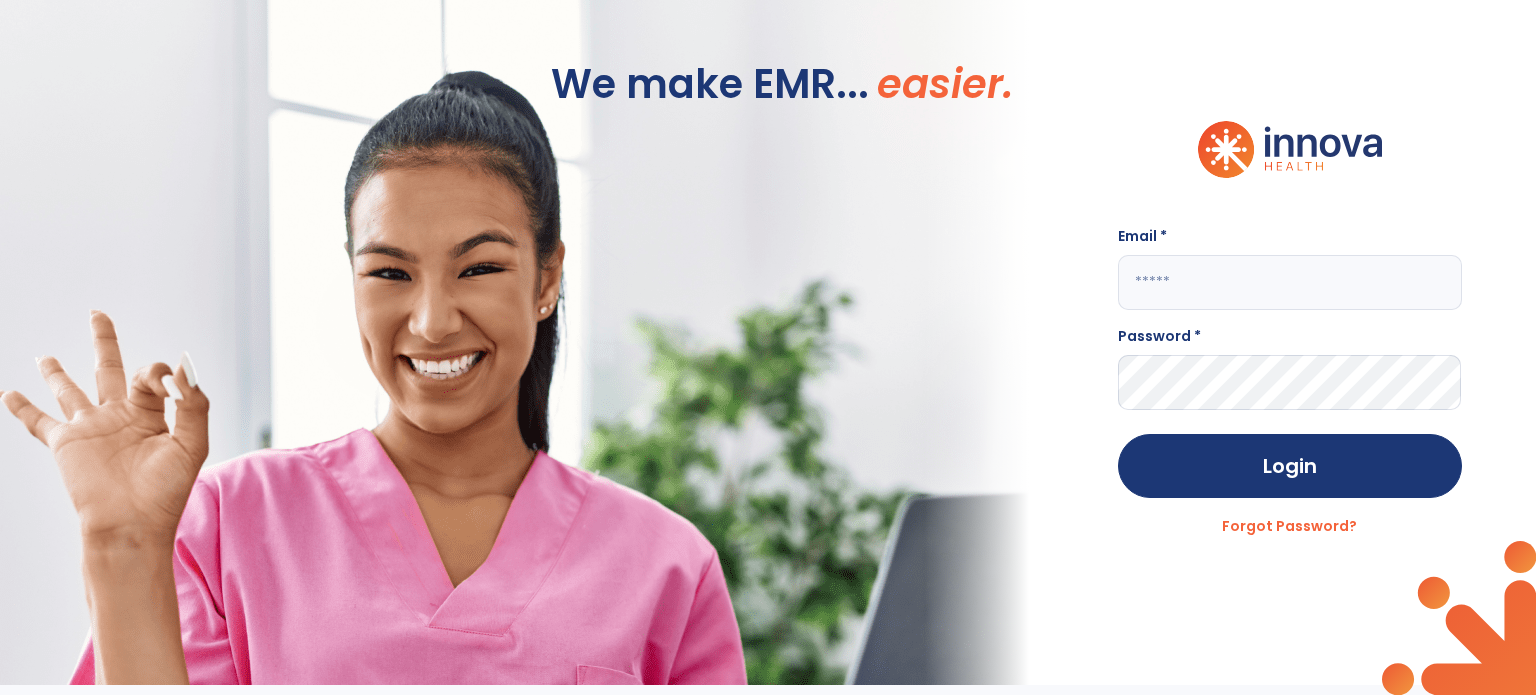 click on "Email *" 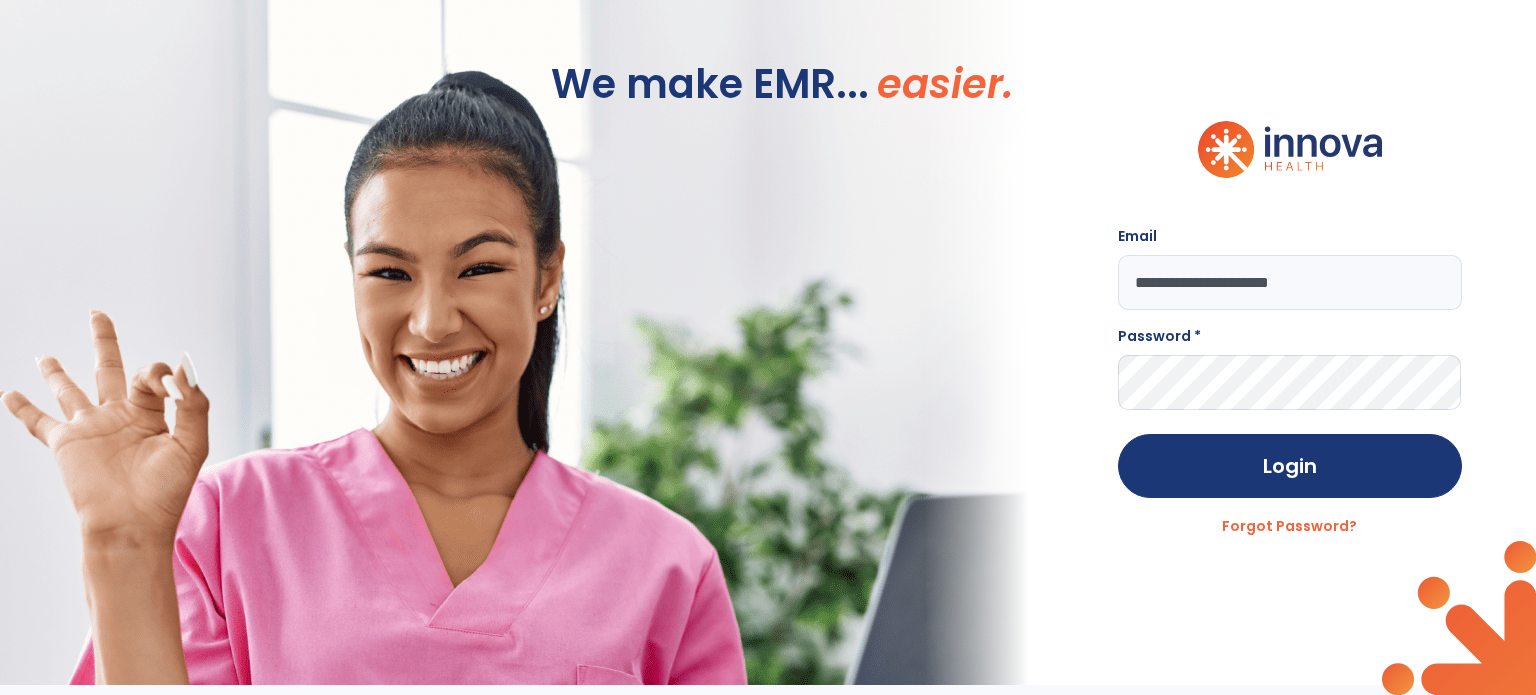 type on "**********" 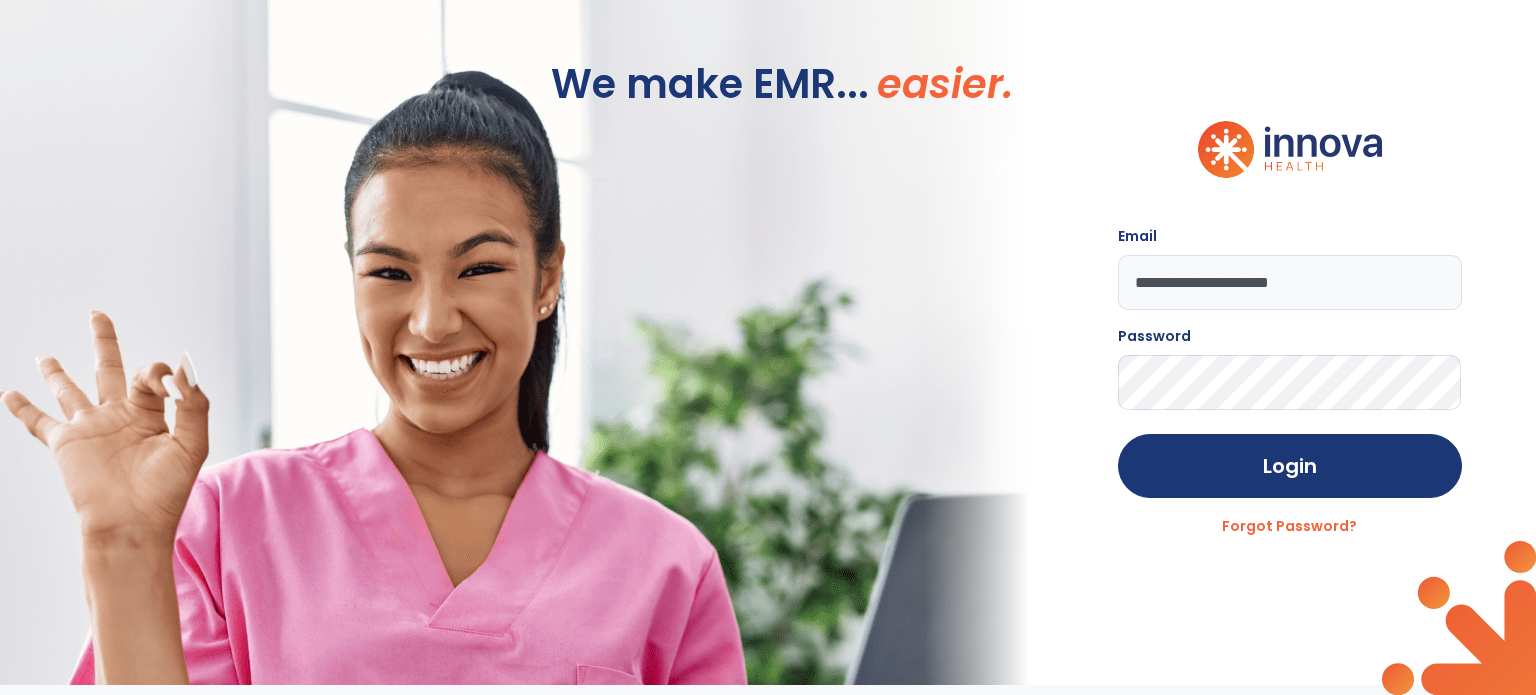 click on "Login" 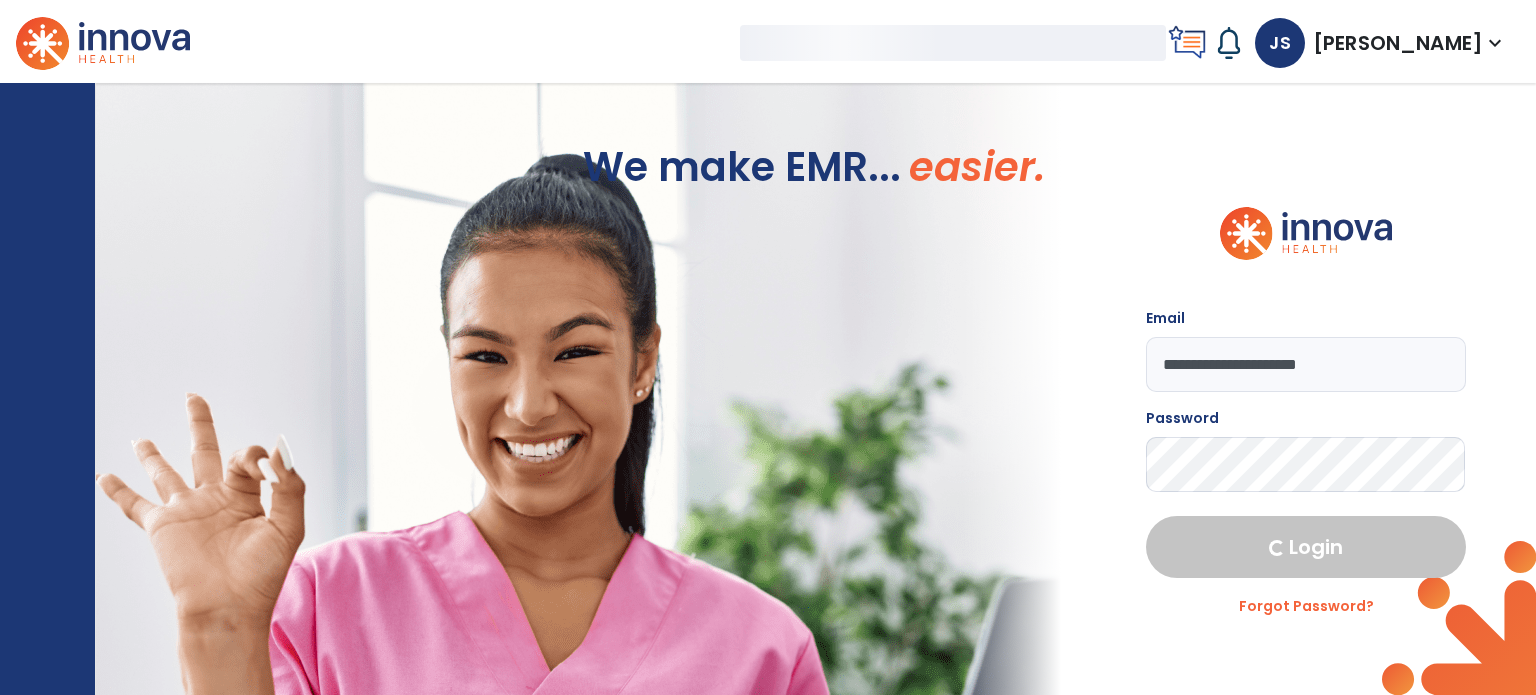 select on "****" 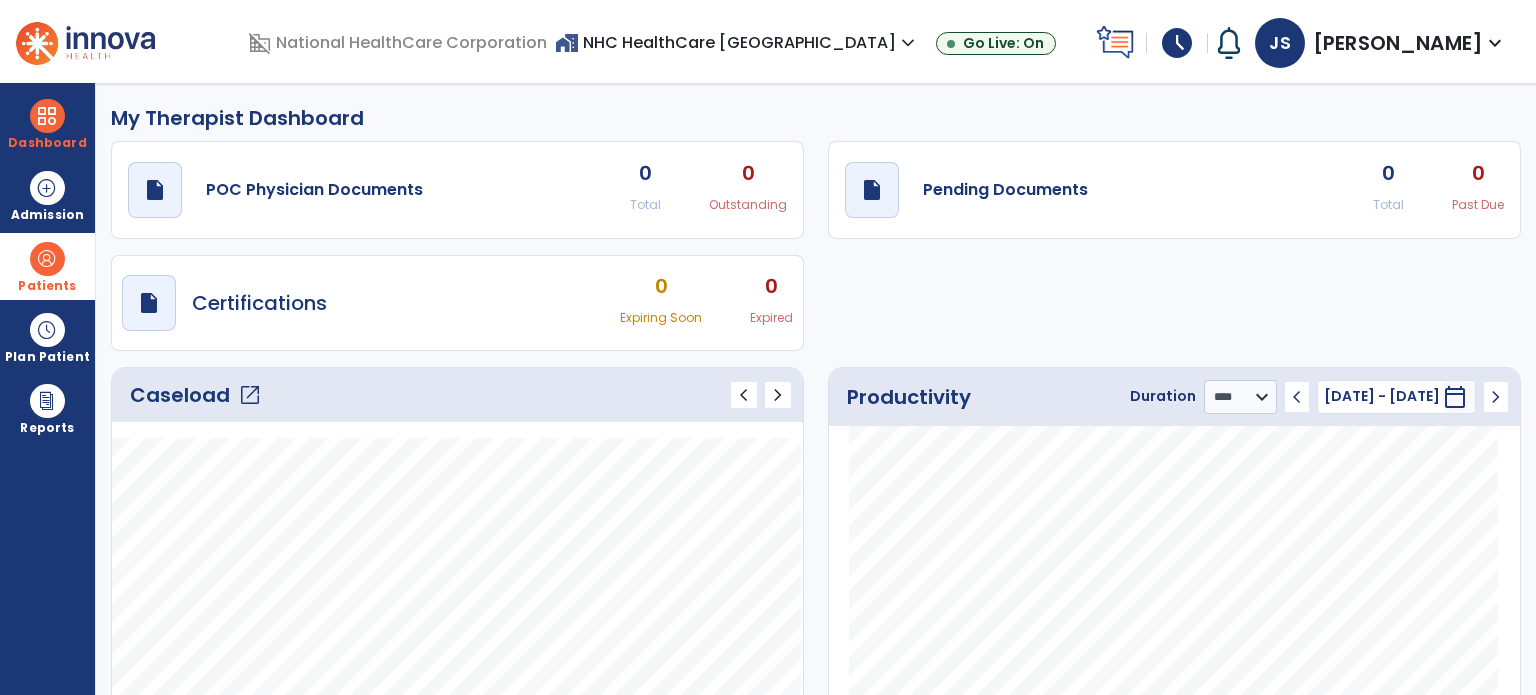 click at bounding box center (47, 259) 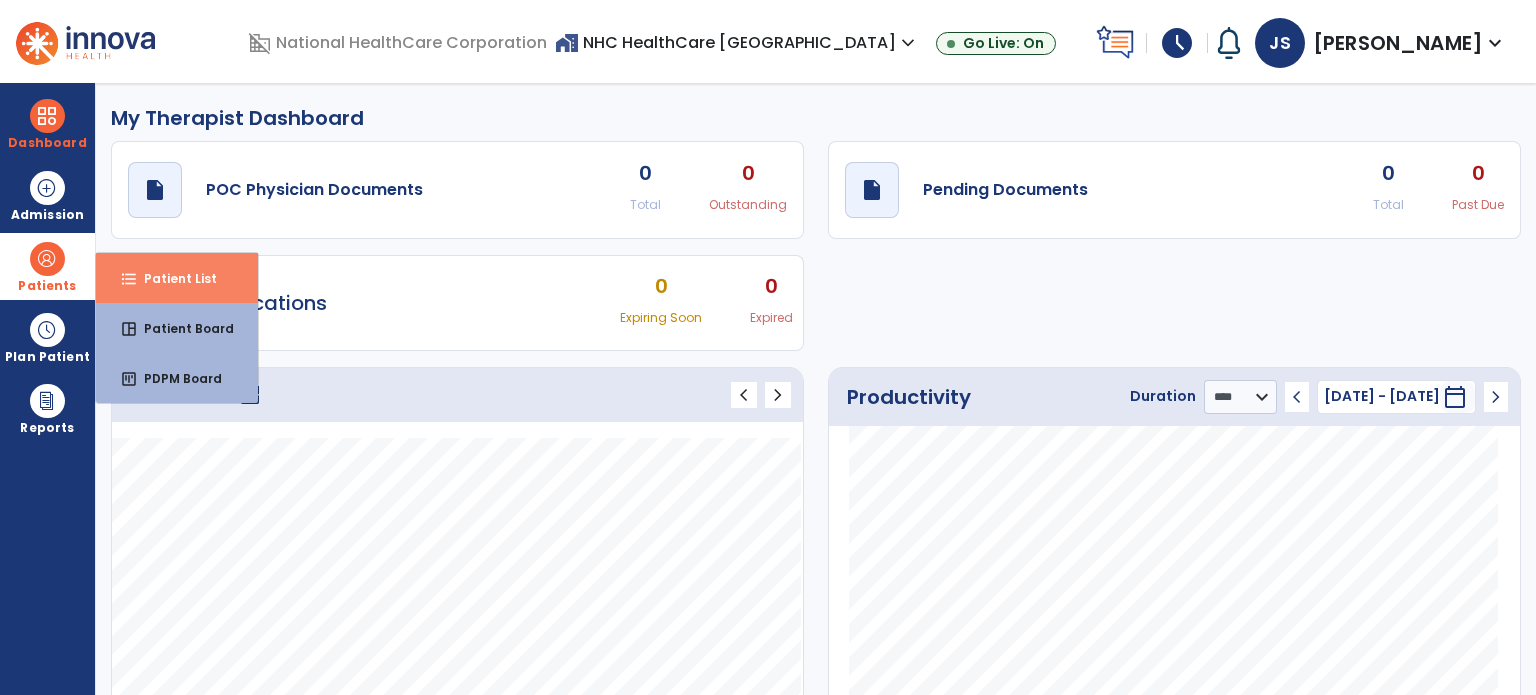 click on "format_list_bulleted" at bounding box center [129, 279] 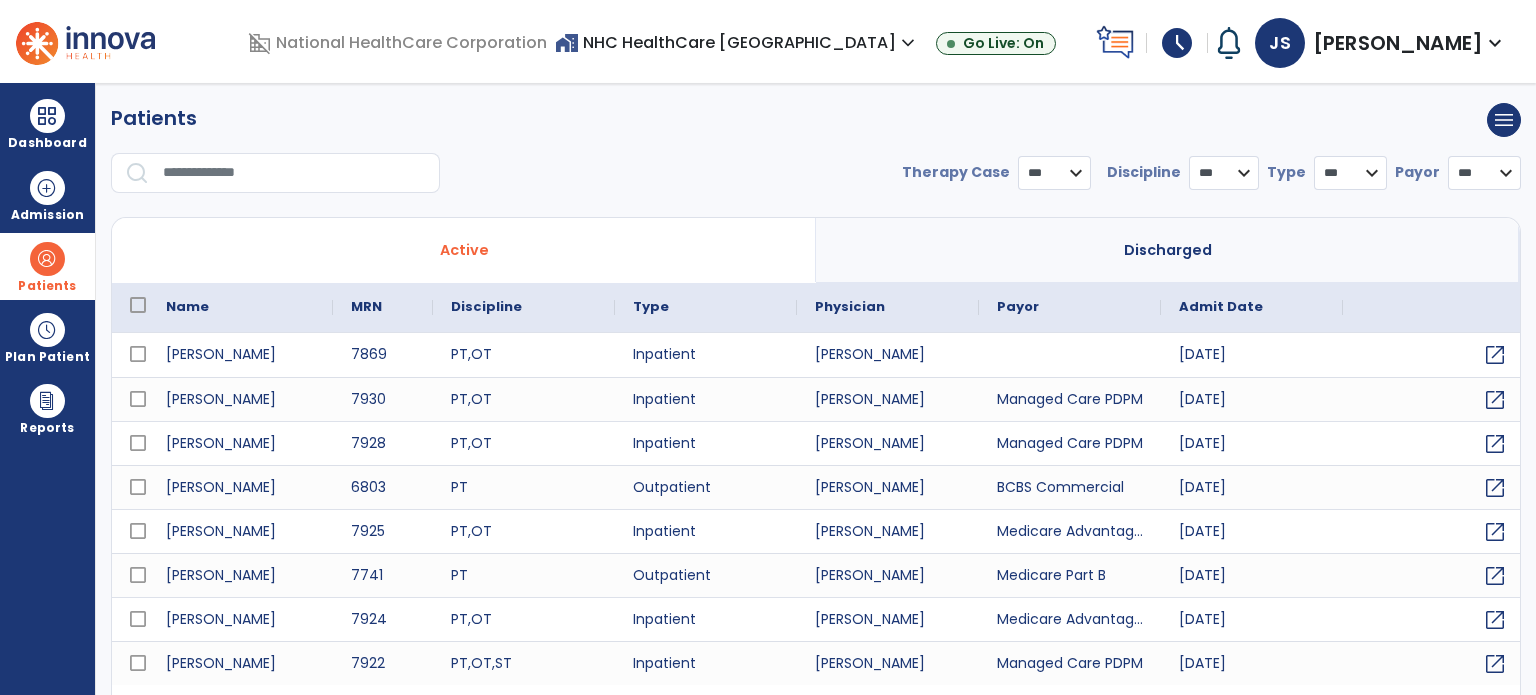 select on "***" 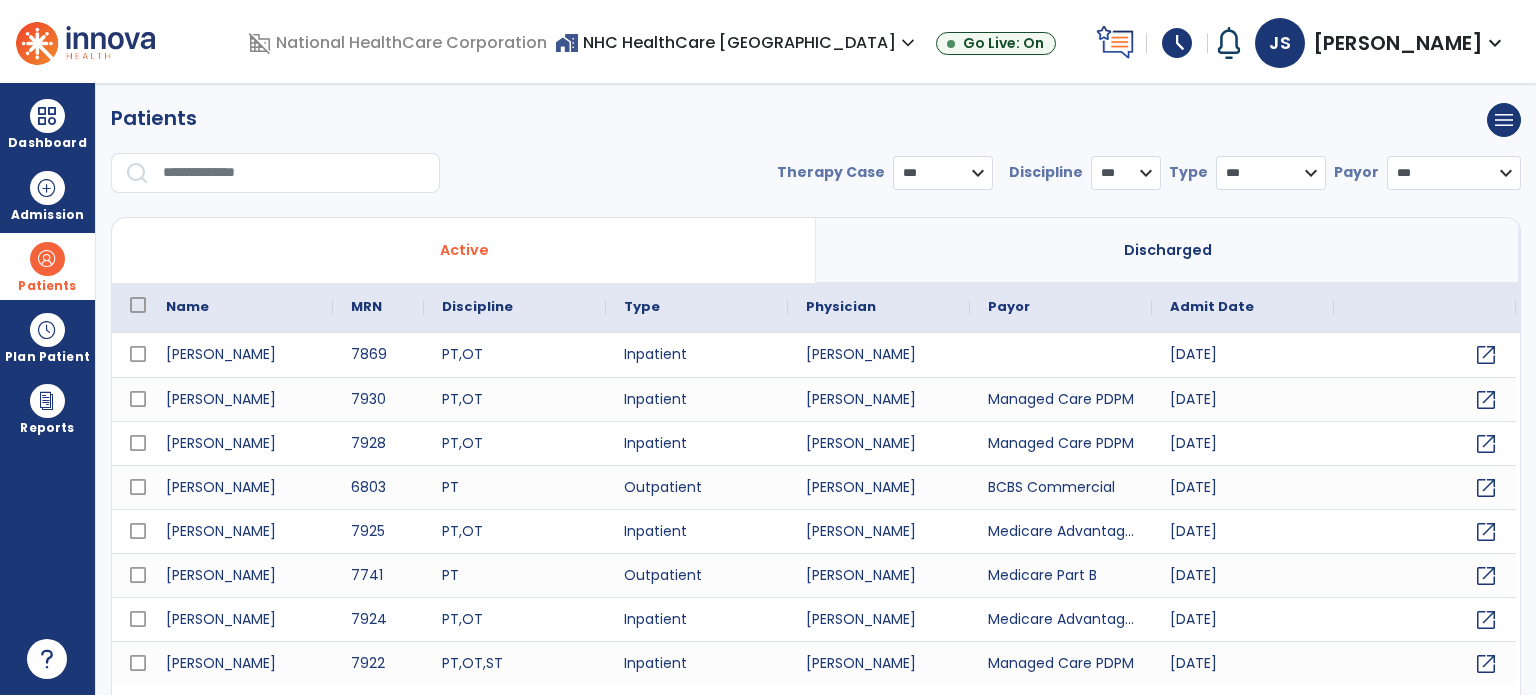 click at bounding box center (281, 181) 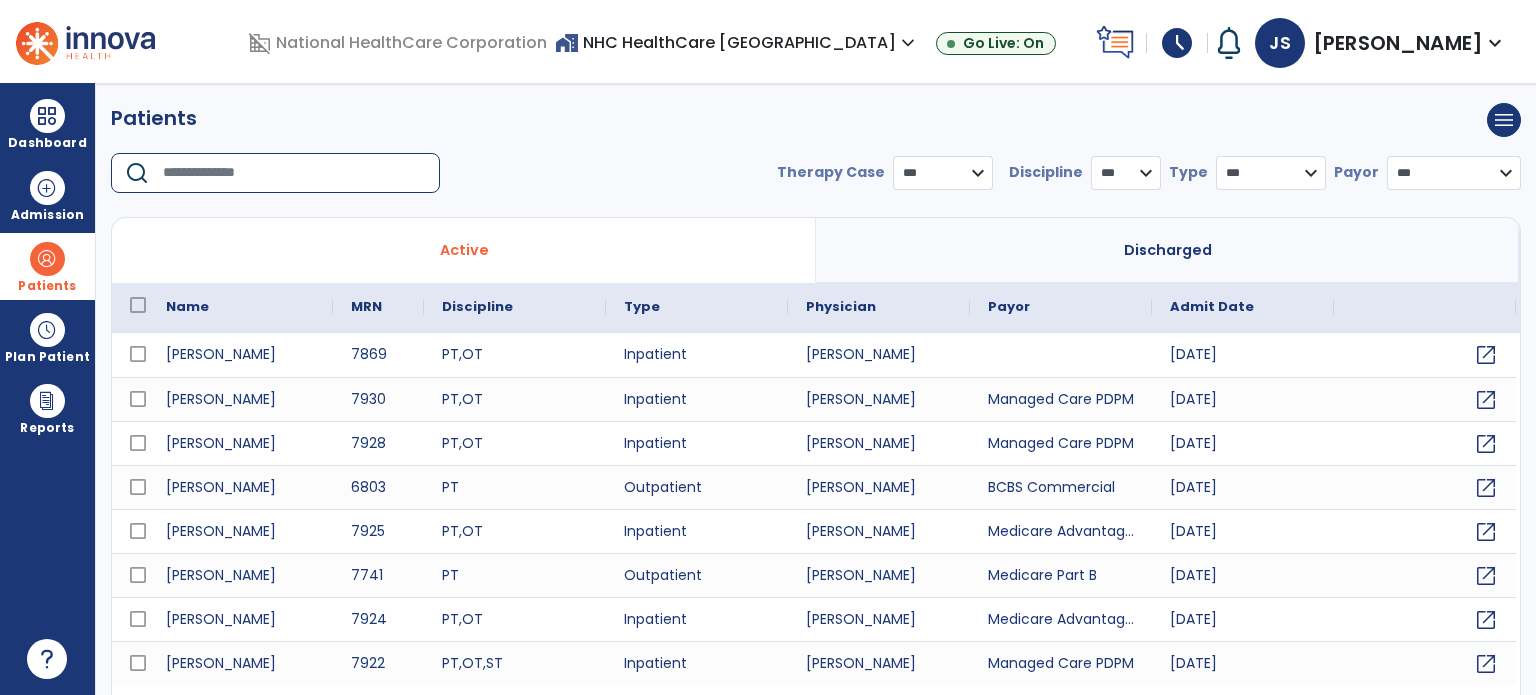 click at bounding box center (294, 173) 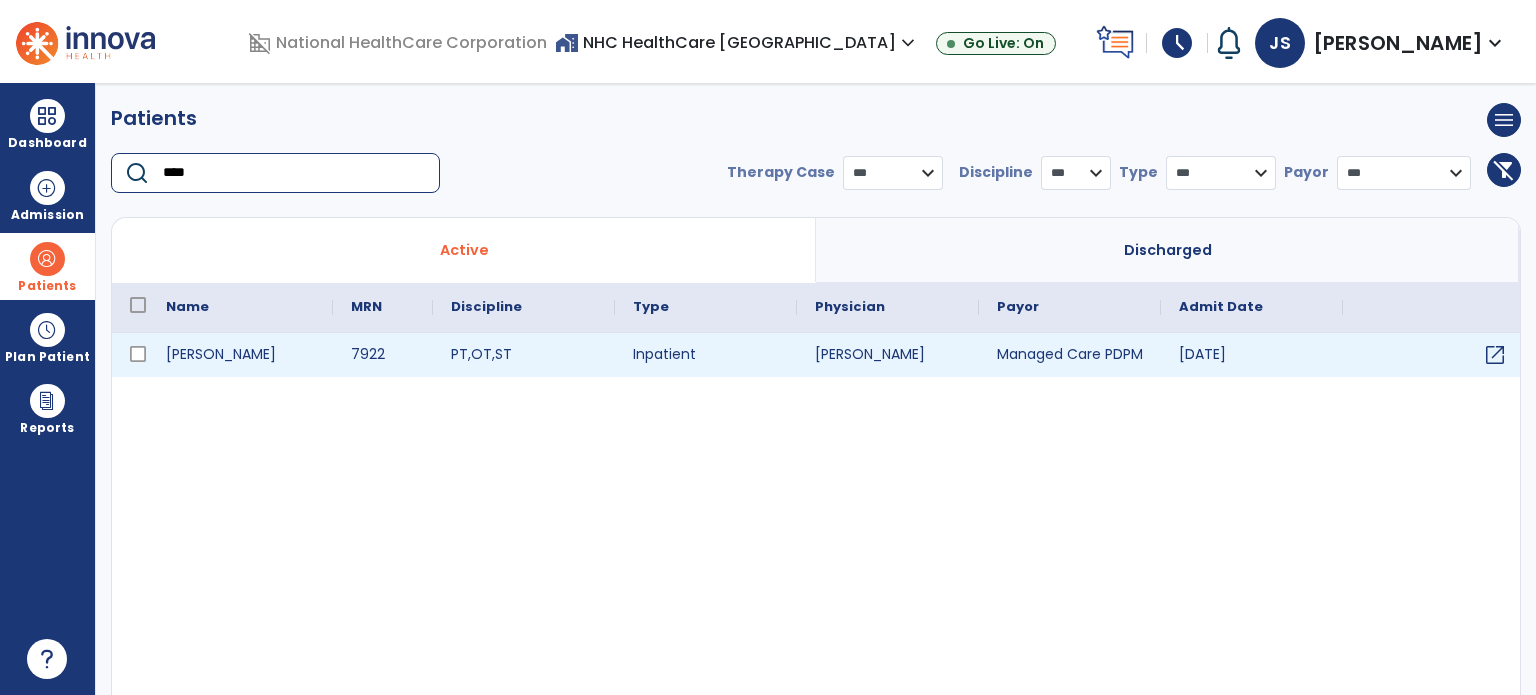 type on "****" 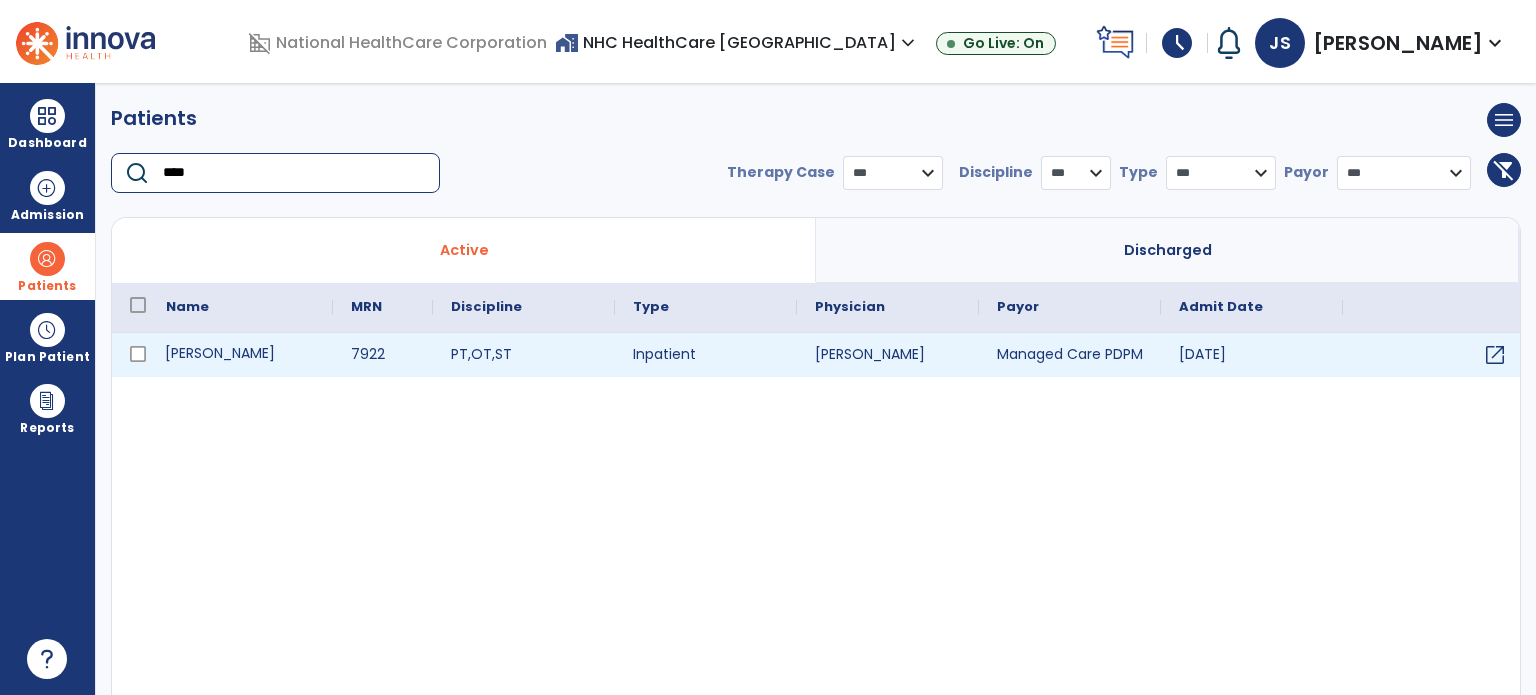 click on "[PERSON_NAME]" at bounding box center (240, 355) 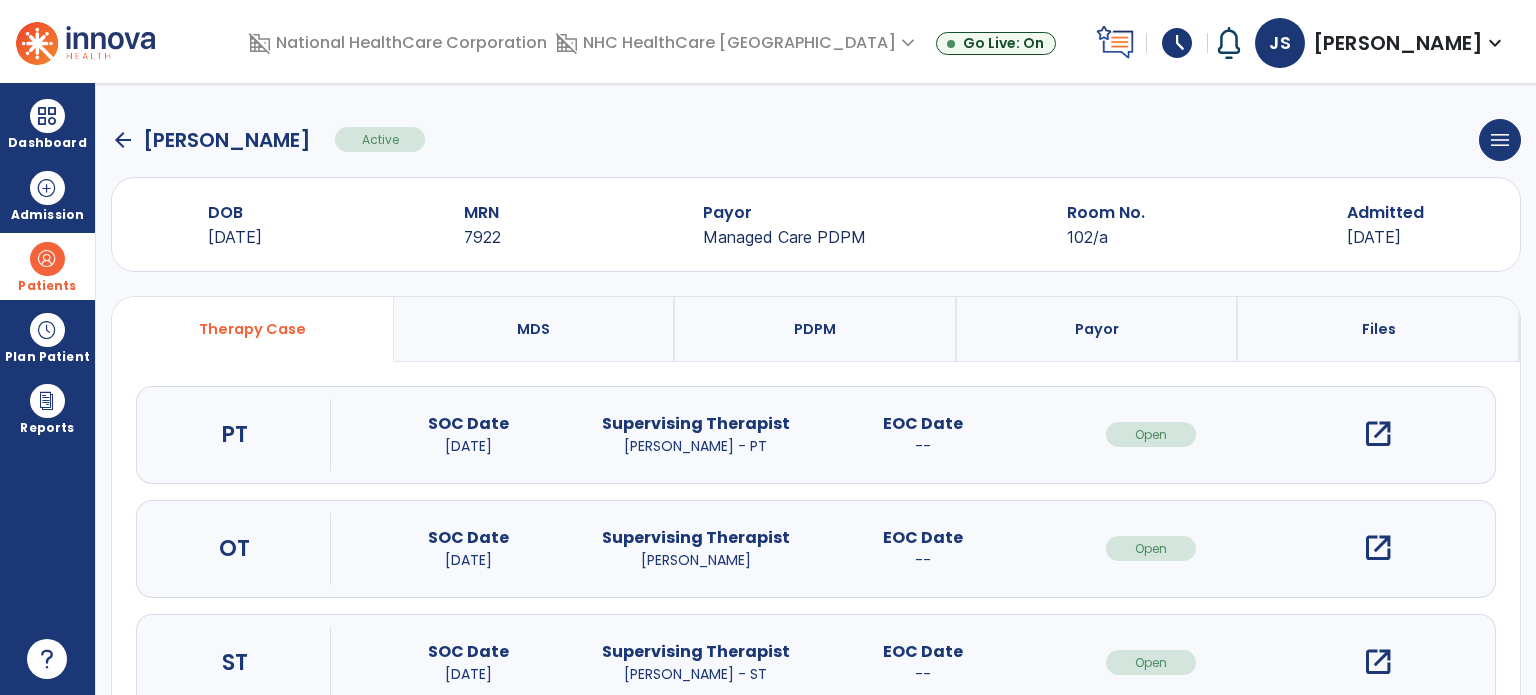 click on "open_in_new" at bounding box center (1378, 434) 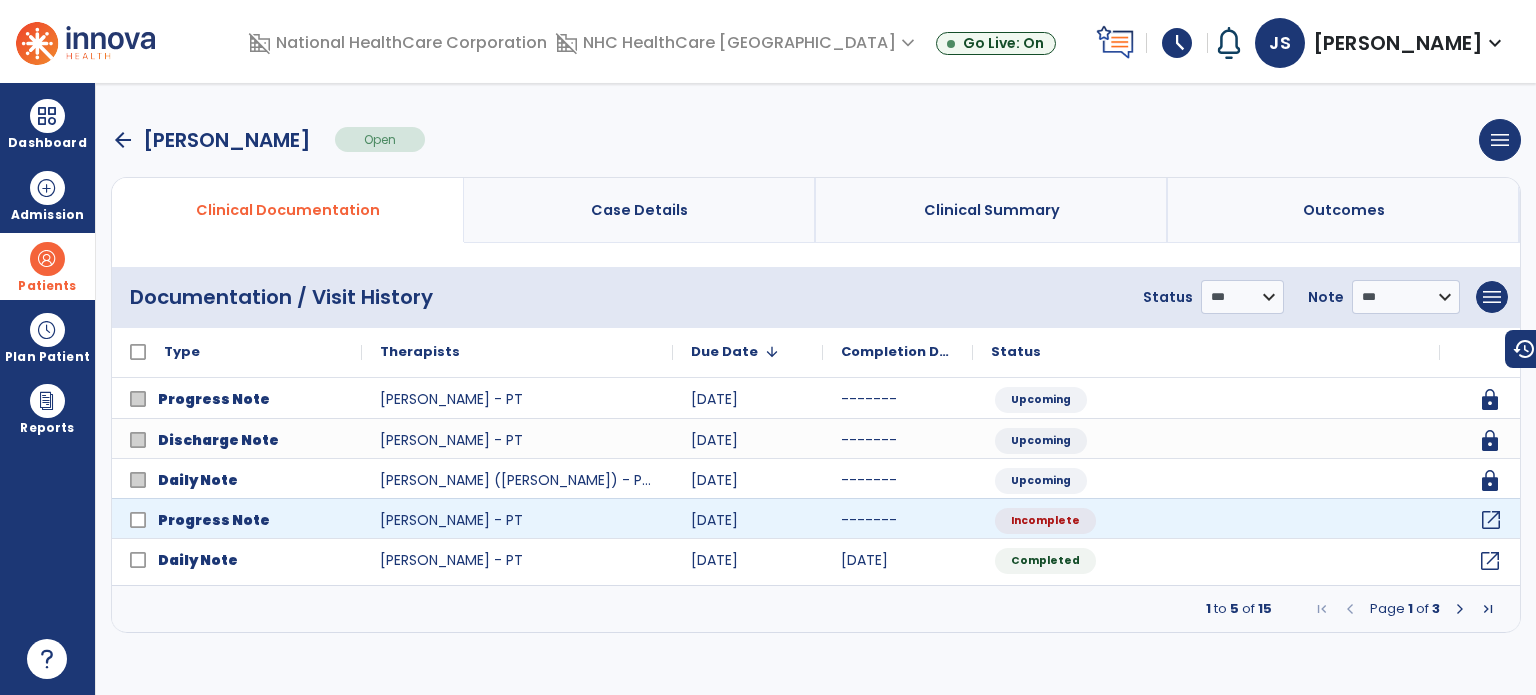 click on "open_in_new" 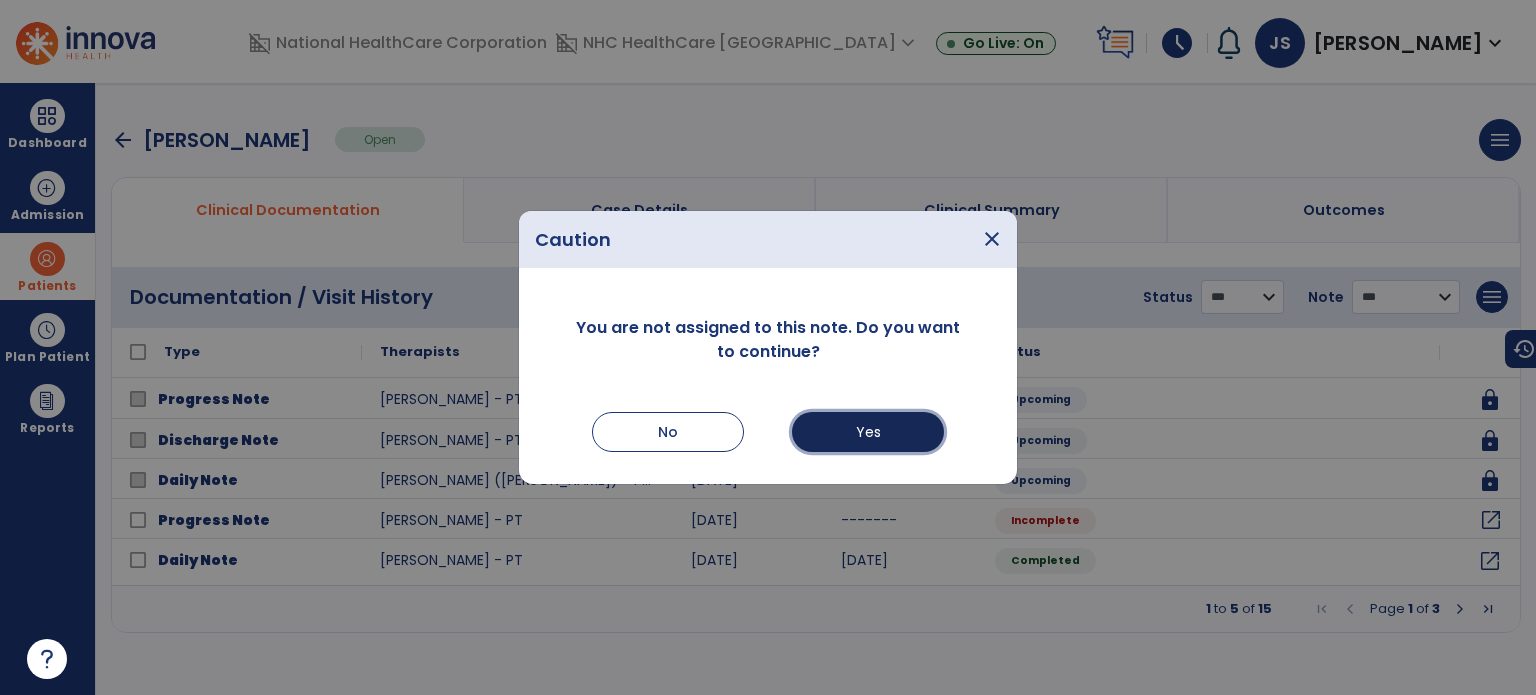 click on "Yes" at bounding box center (868, 432) 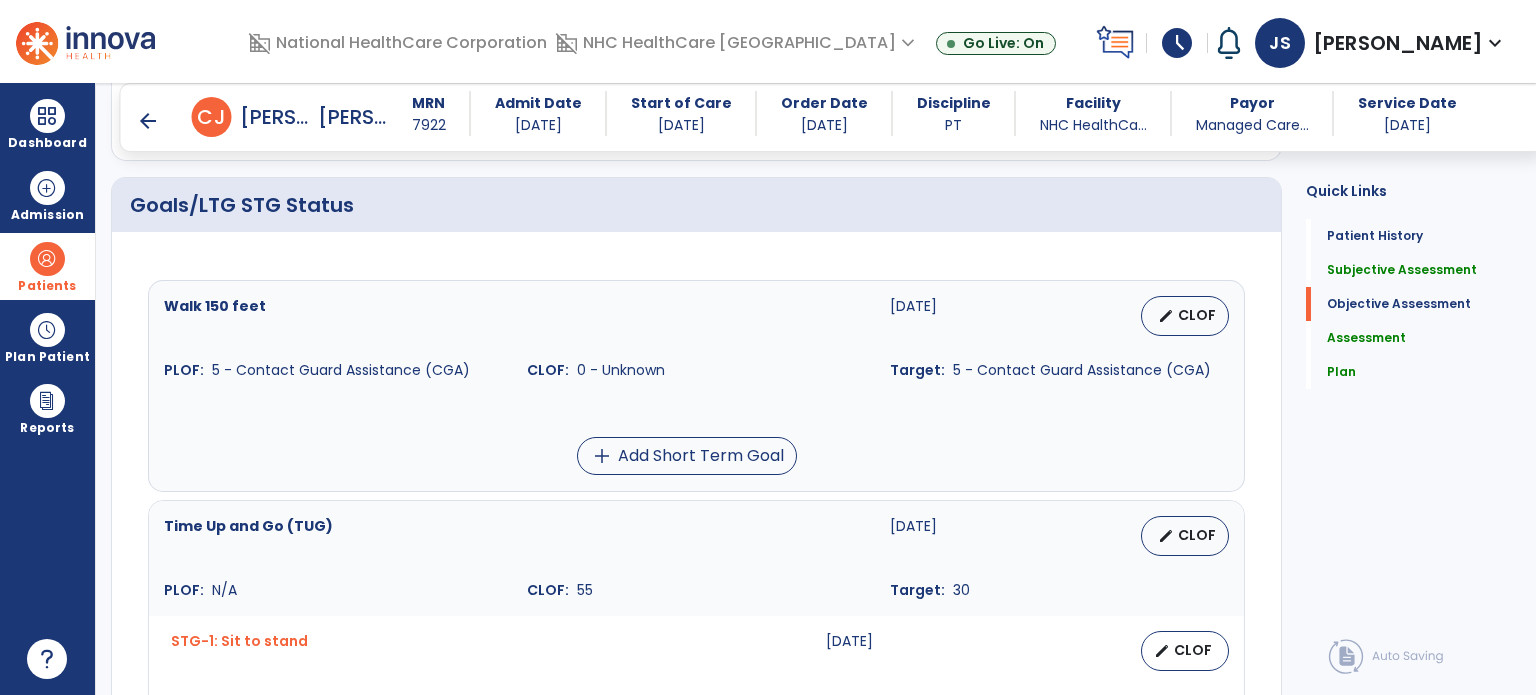 scroll, scrollTop: 772, scrollLeft: 0, axis: vertical 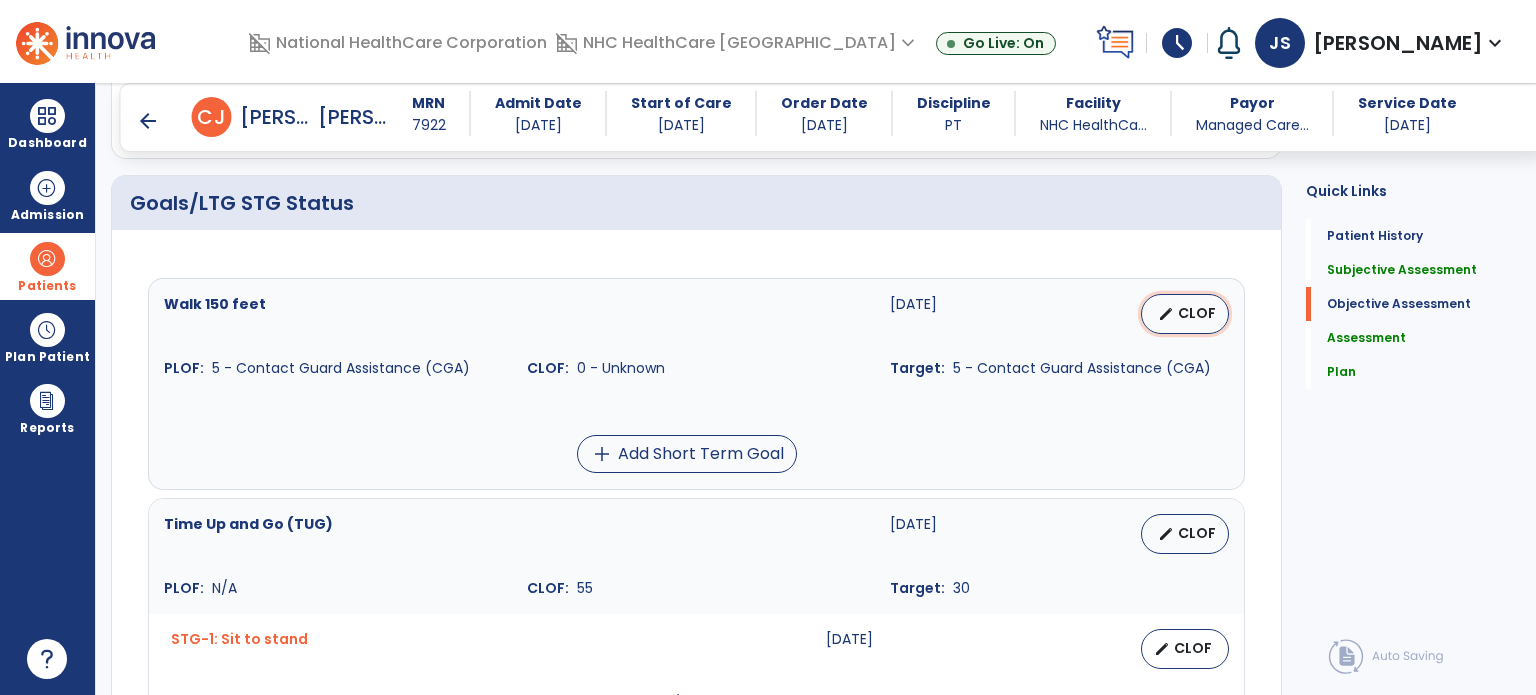 click on "edit" at bounding box center [1166, 314] 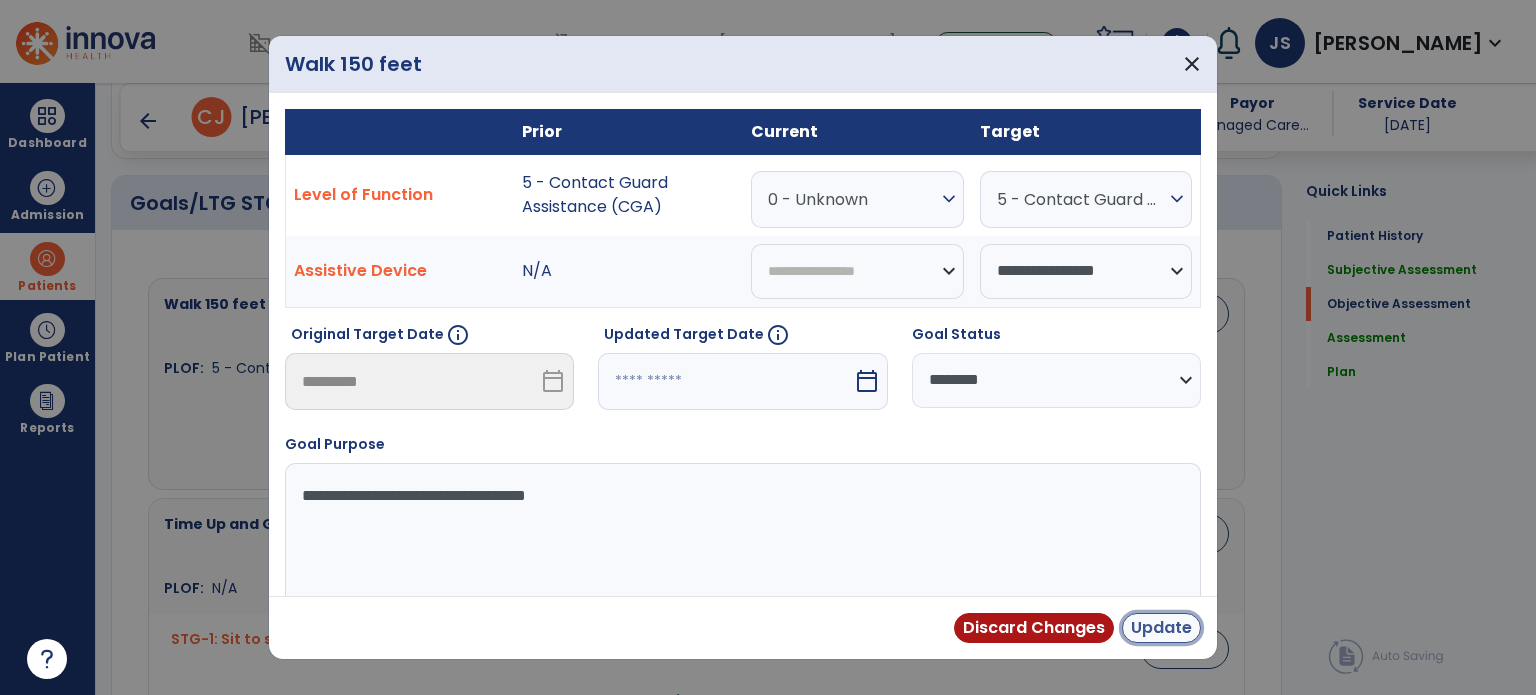 click on "Update" at bounding box center (1161, 628) 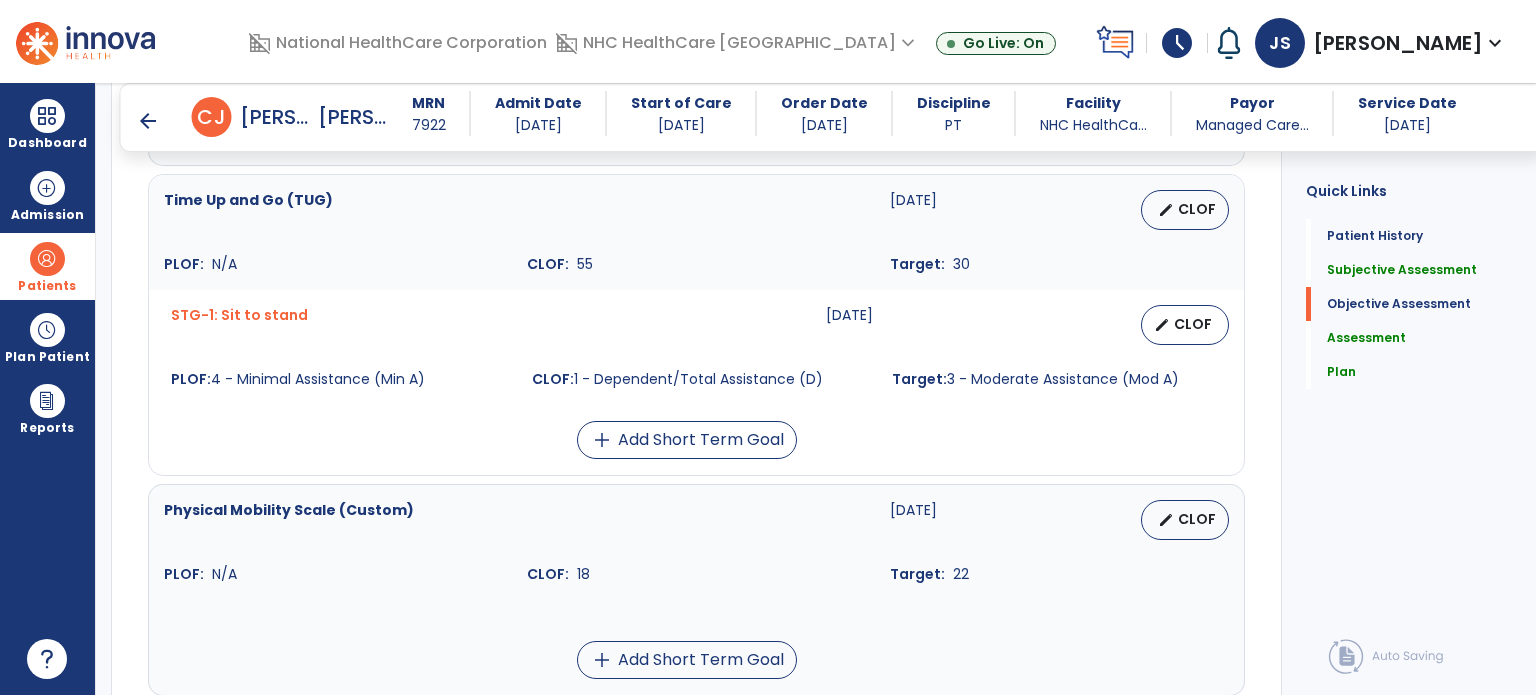 scroll, scrollTop: 1124, scrollLeft: 0, axis: vertical 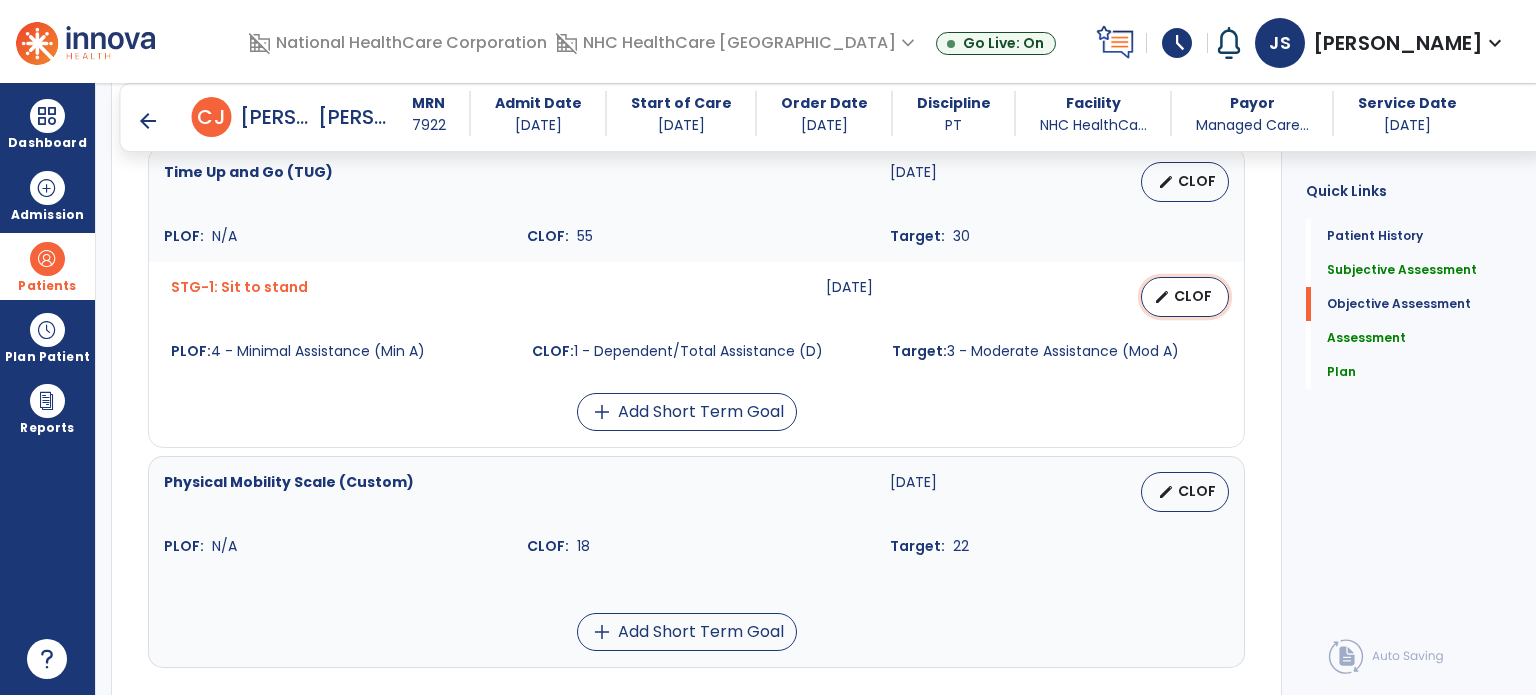 click on "edit   CLOF" at bounding box center (1185, 297) 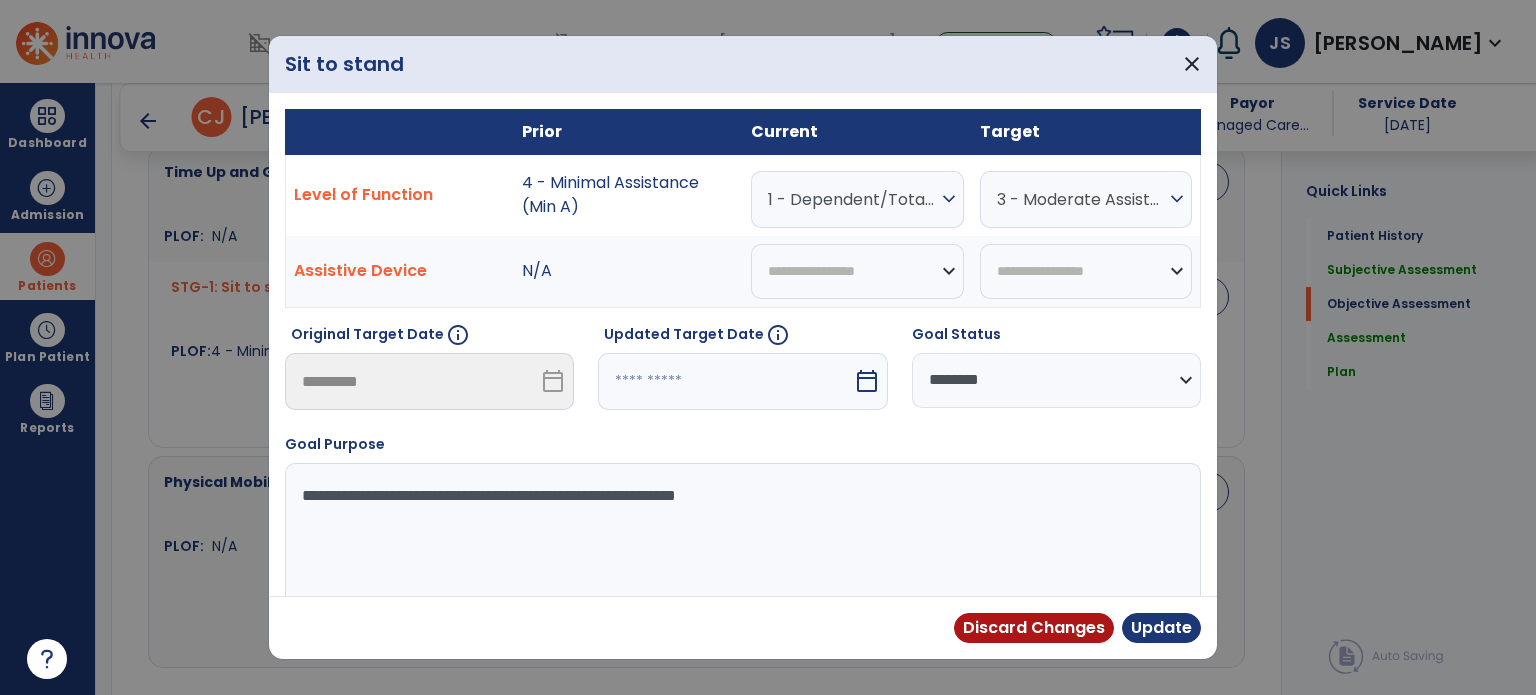 click on "1 - Dependent/Total Assistance (D)" at bounding box center (852, 199) 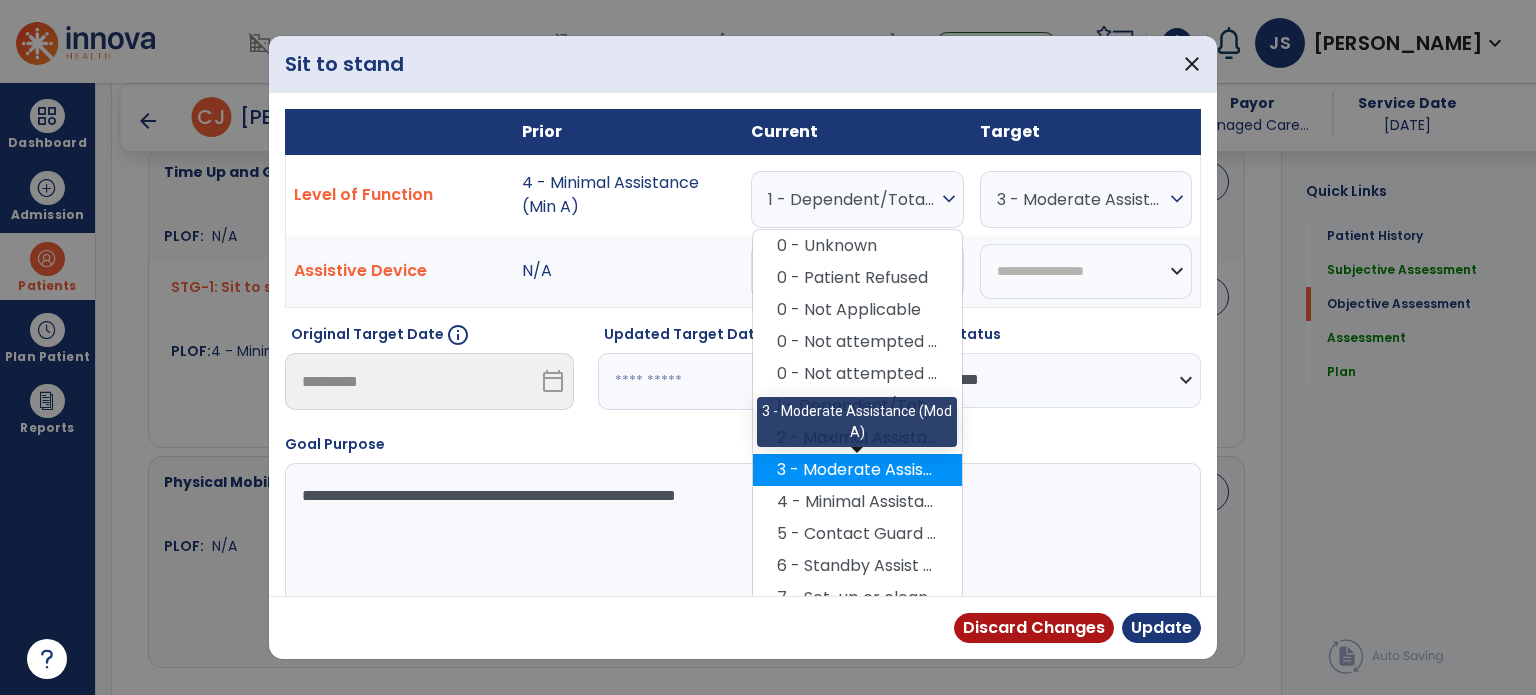 click on "3 - Moderate Assistance (Mod A)" at bounding box center [857, 470] 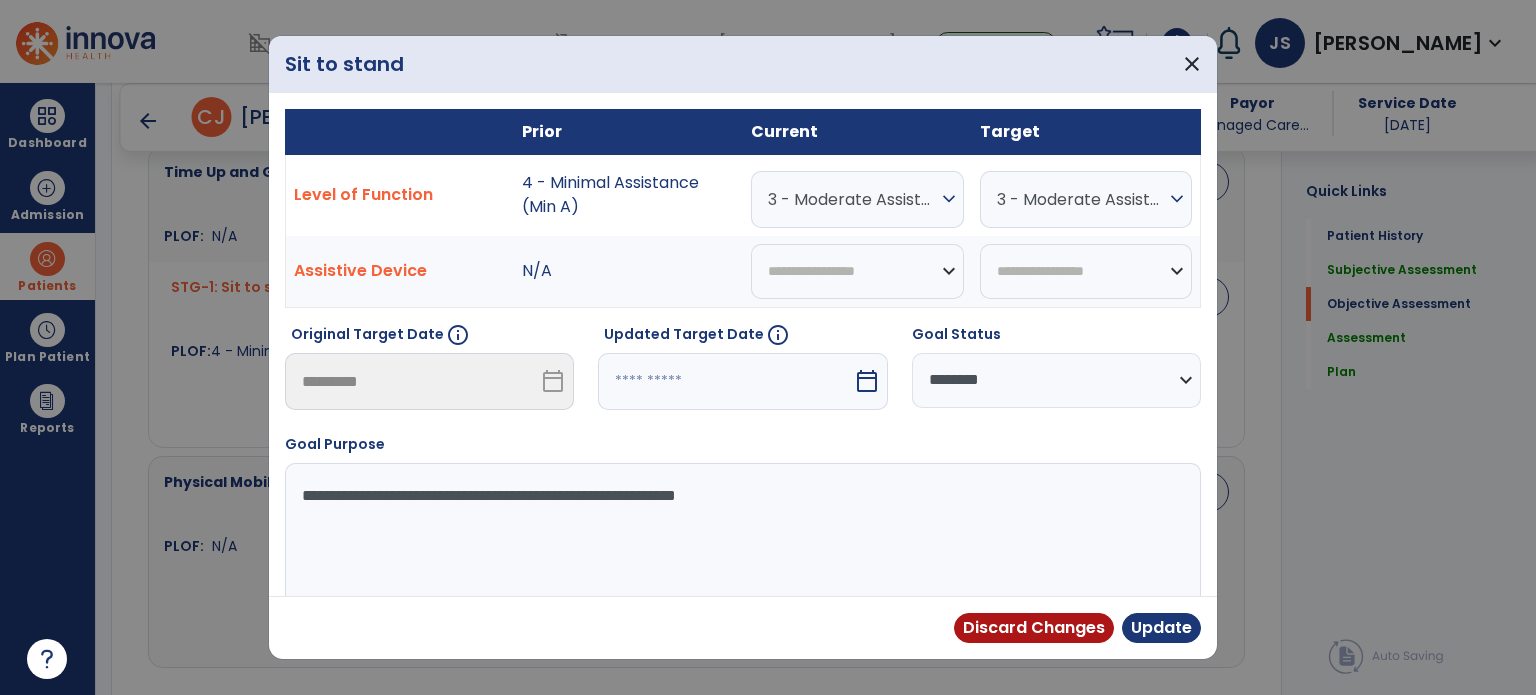 click on "Goal Status" at bounding box center [1056, 338] 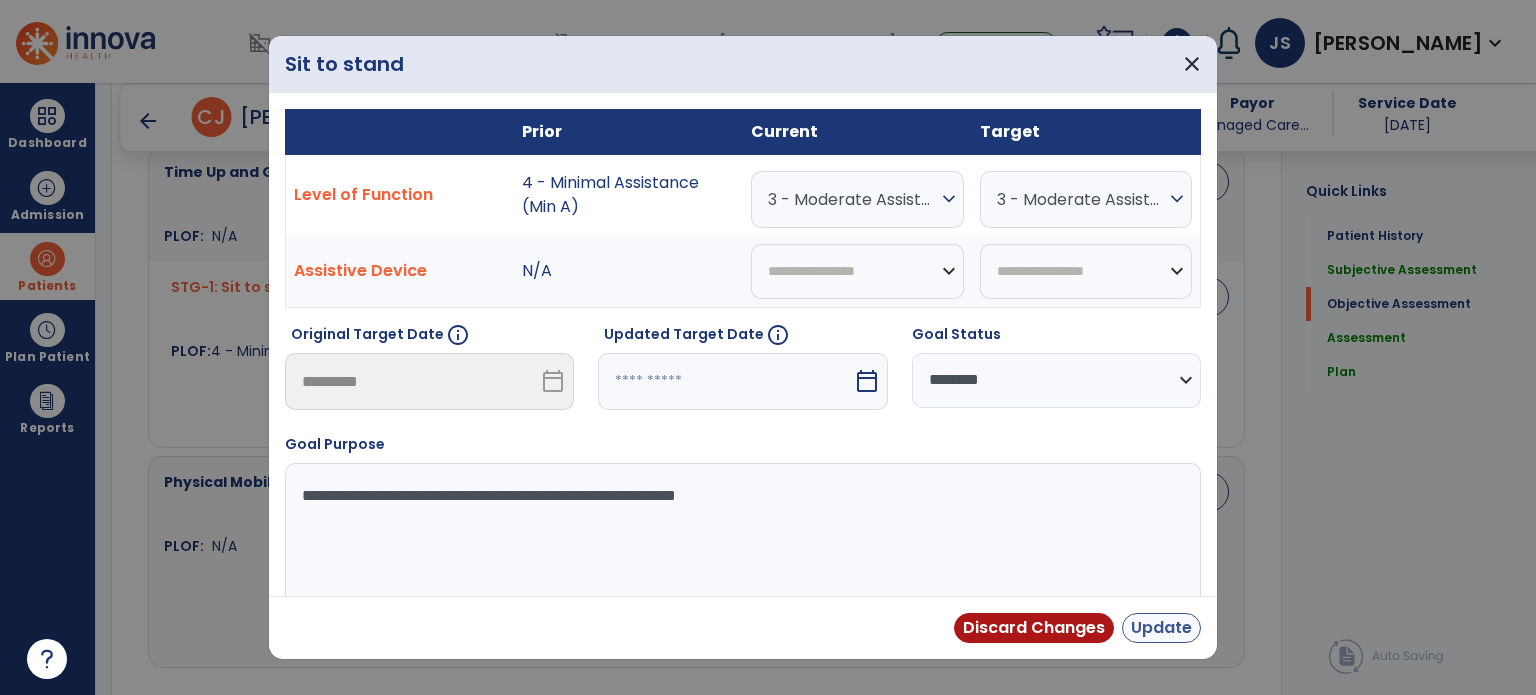 click on "Update" at bounding box center [1161, 628] 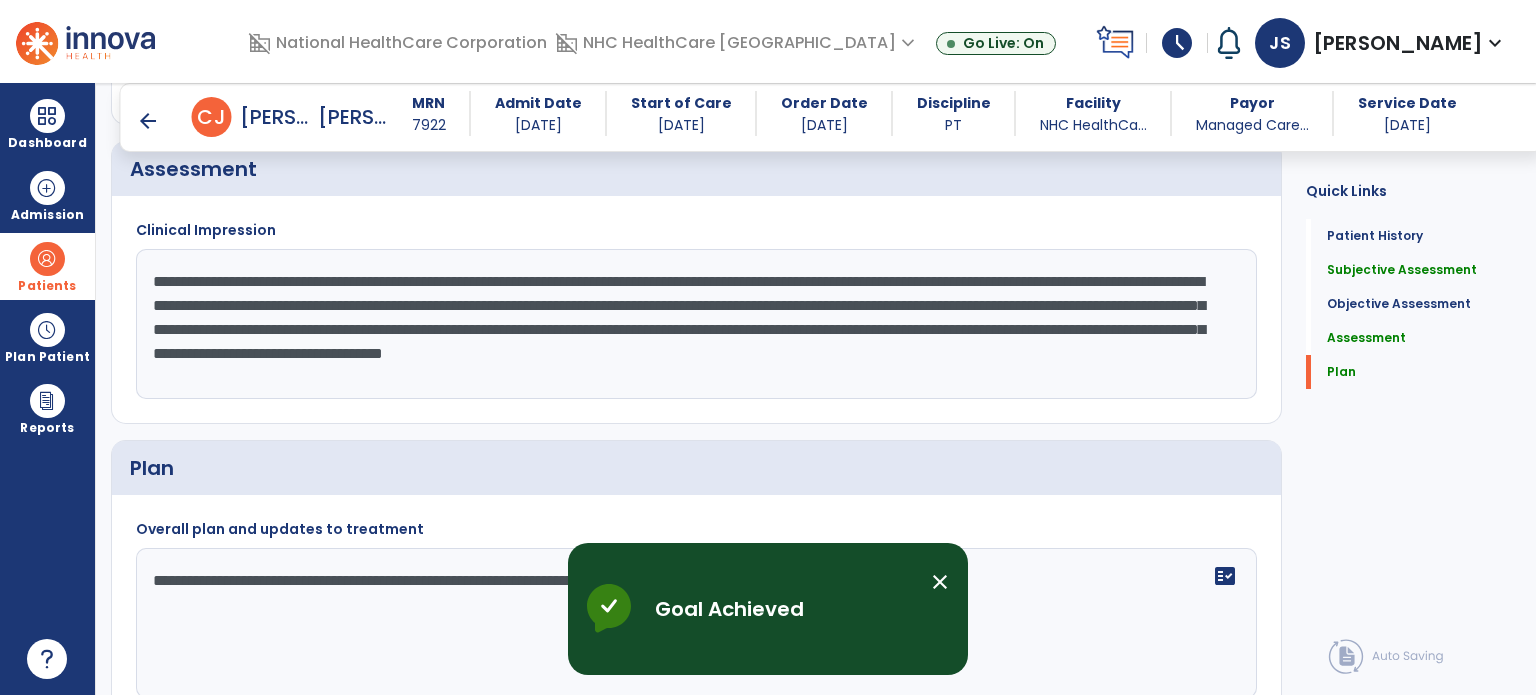 scroll, scrollTop: 1726, scrollLeft: 0, axis: vertical 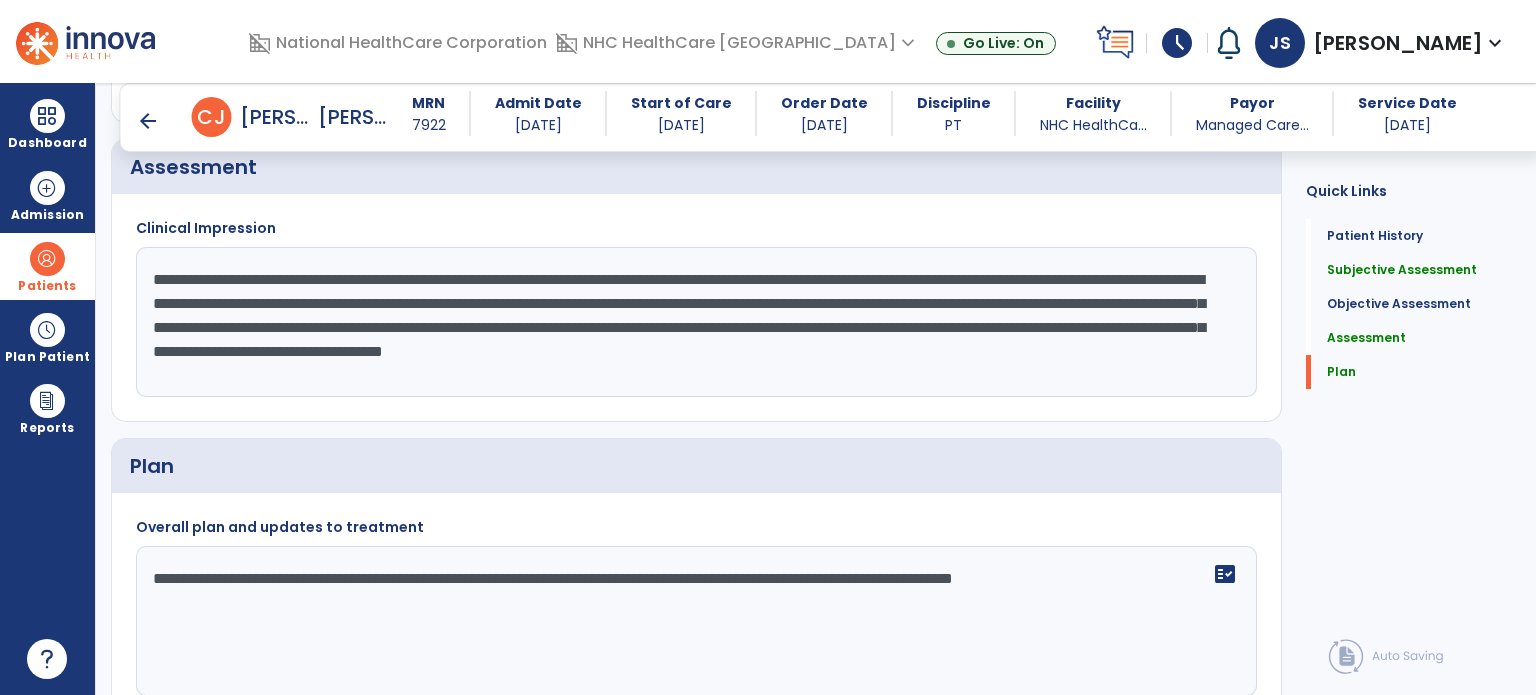 click on "**********" 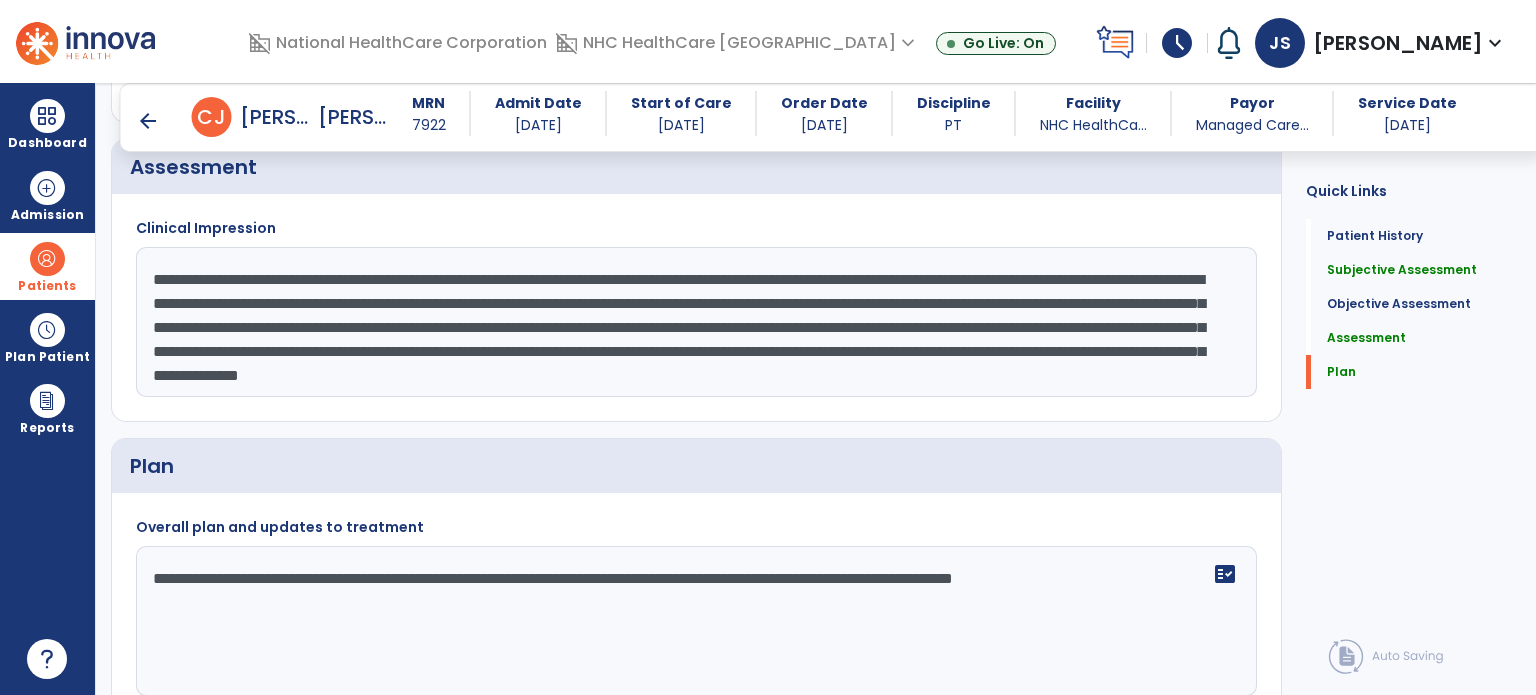 type on "**********" 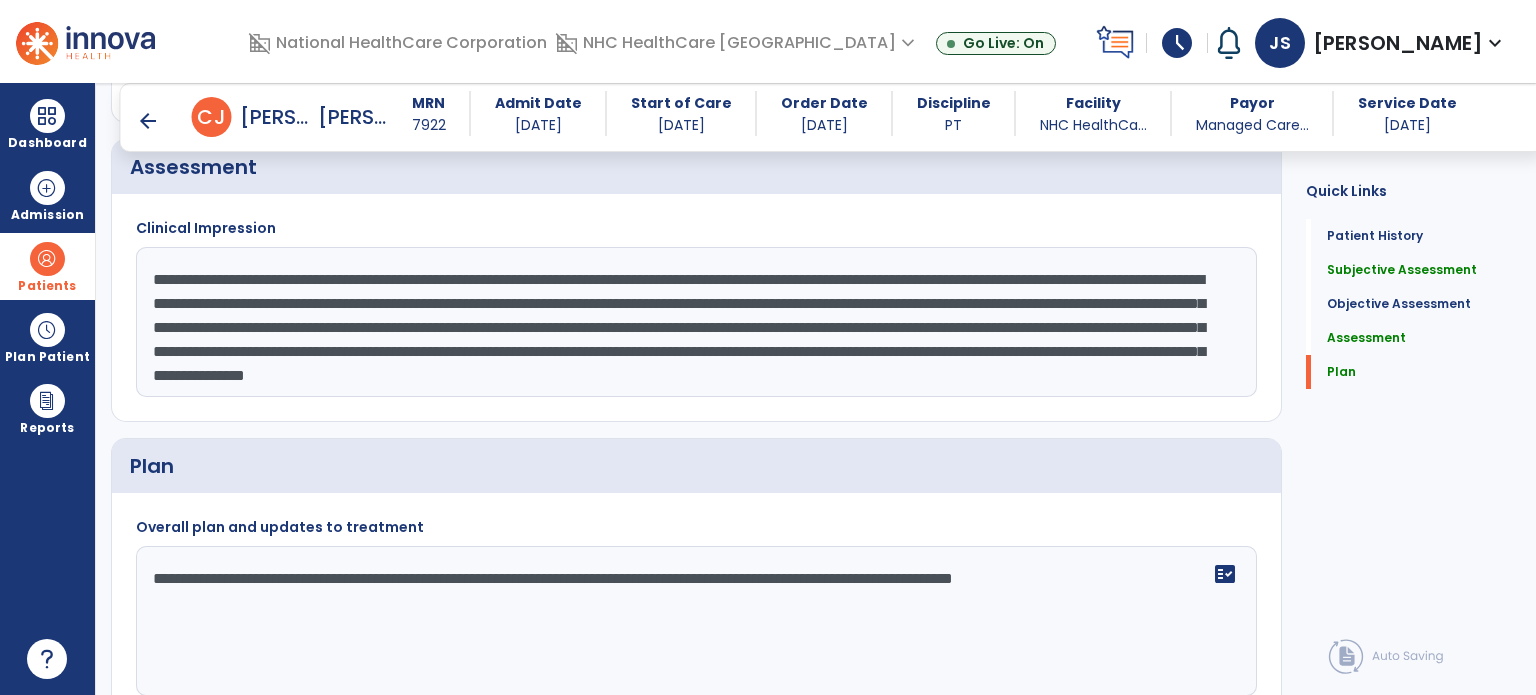 scroll, scrollTop: 24, scrollLeft: 0, axis: vertical 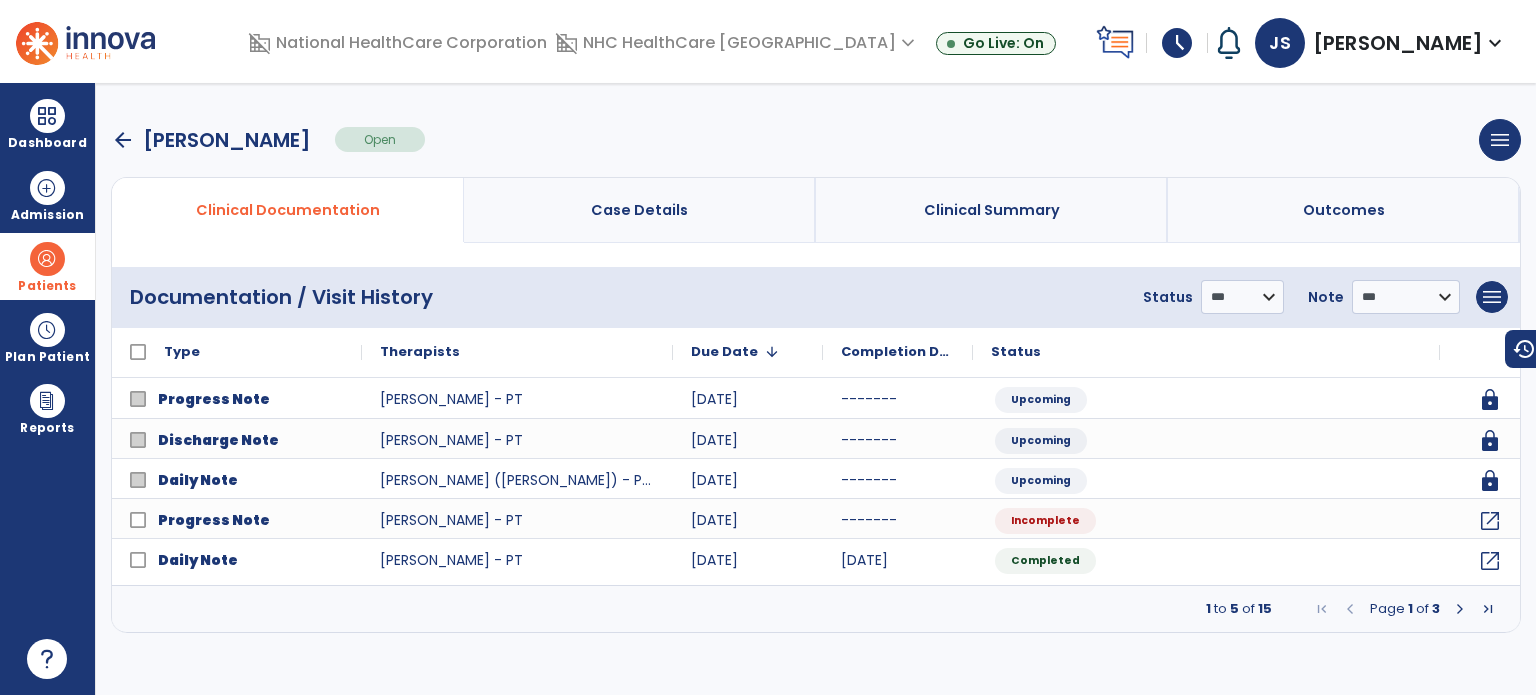 click on "arrow_back" at bounding box center (123, 140) 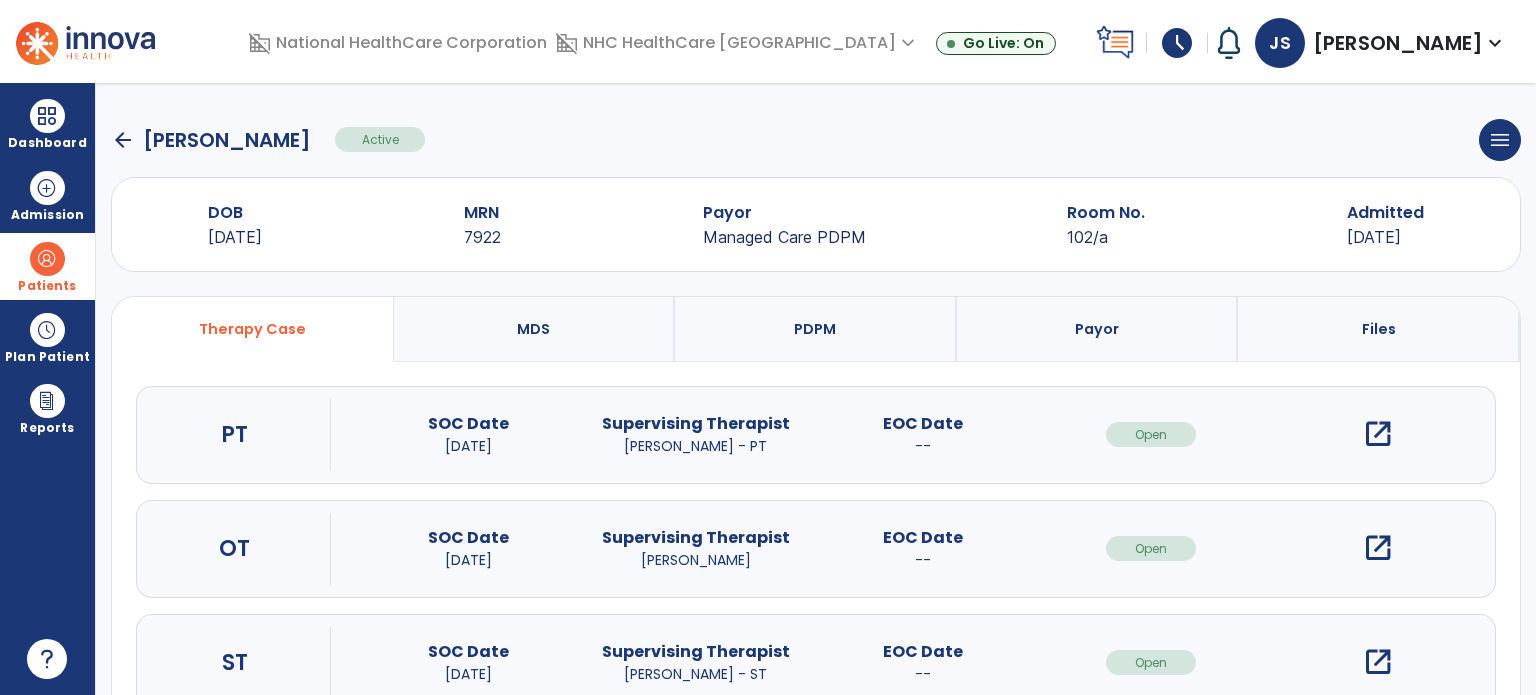 click on "arrow_back" 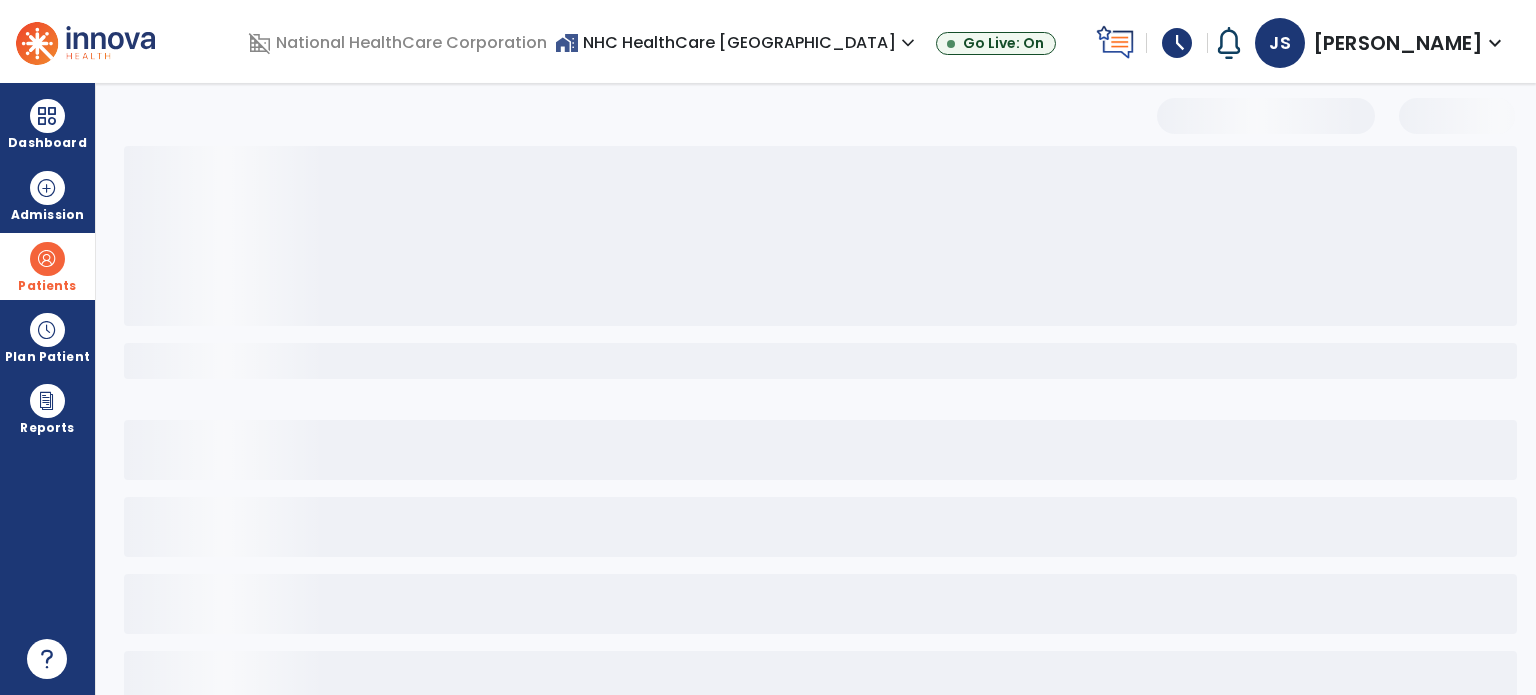 select on "***" 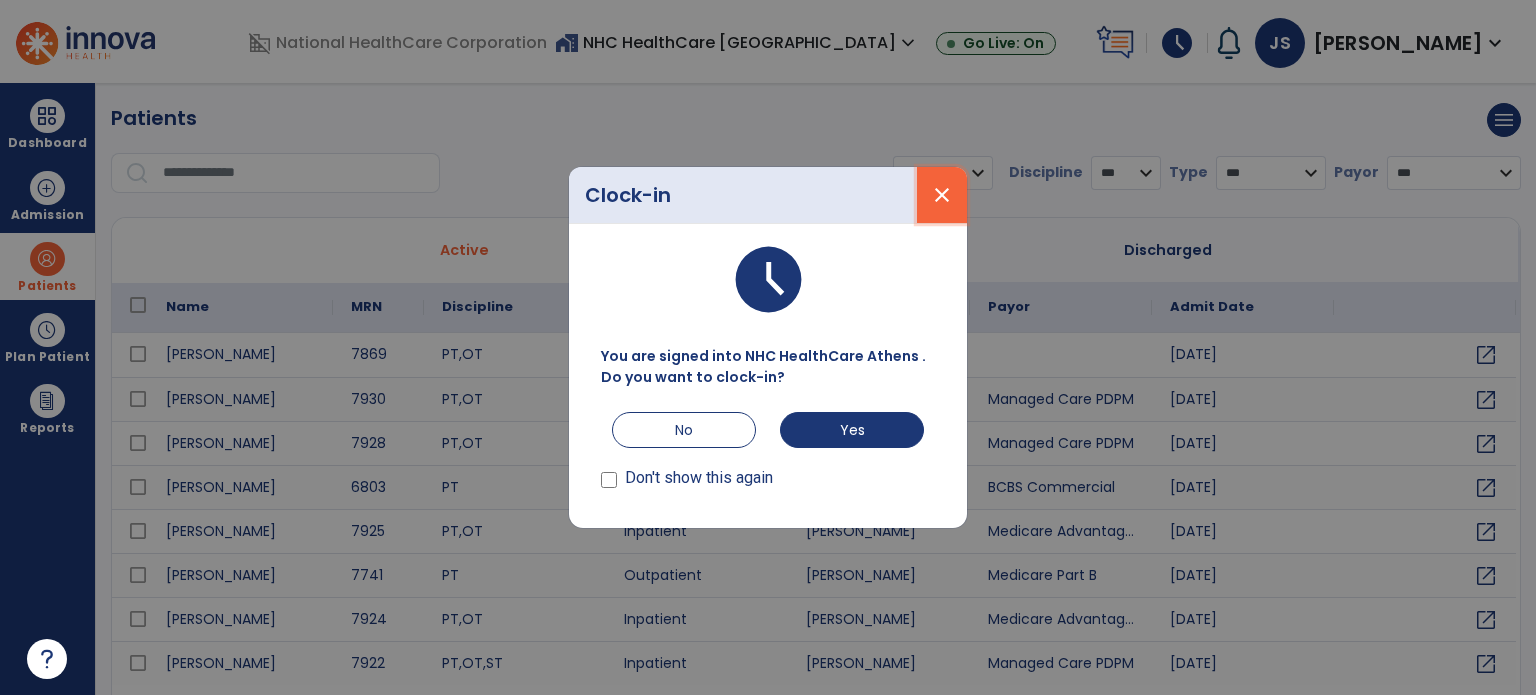 click on "close" at bounding box center [942, 195] 